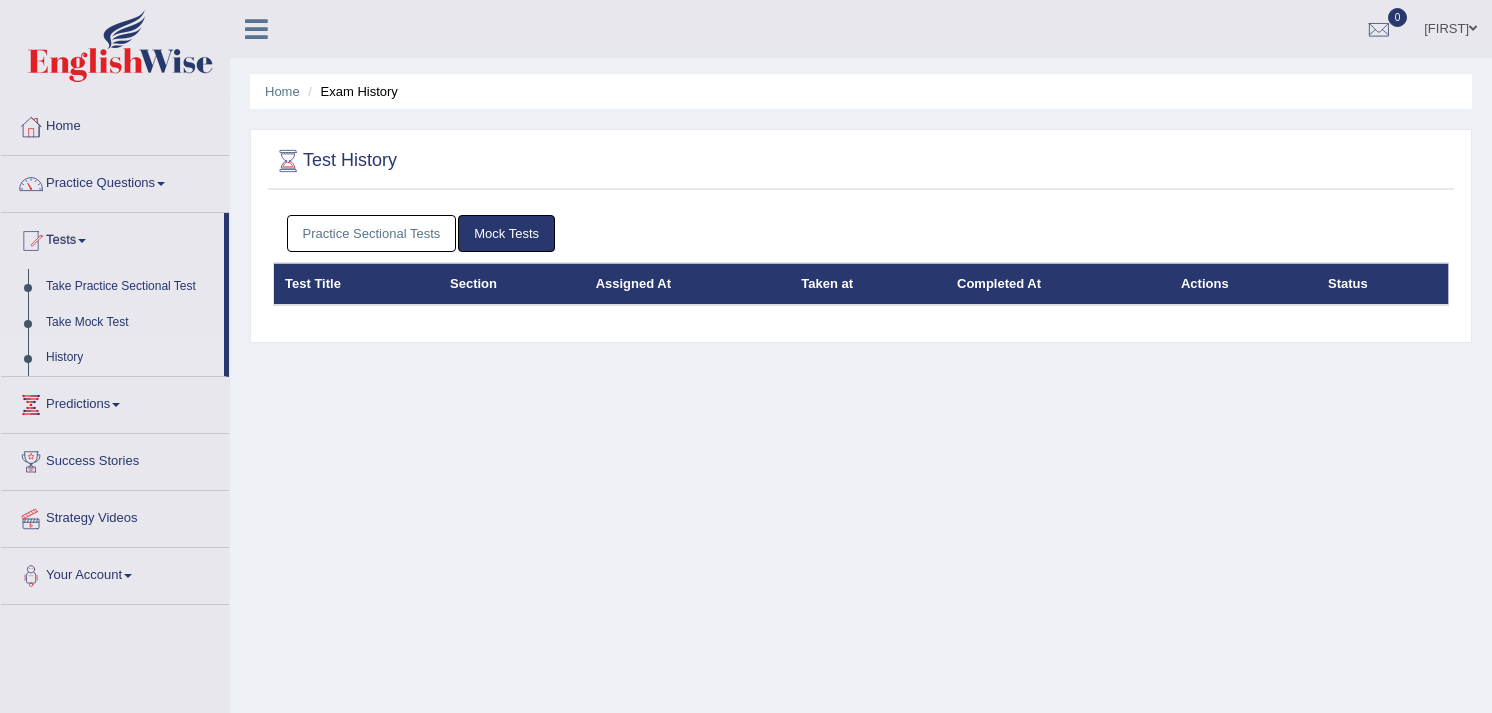 scroll, scrollTop: 0, scrollLeft: 0, axis: both 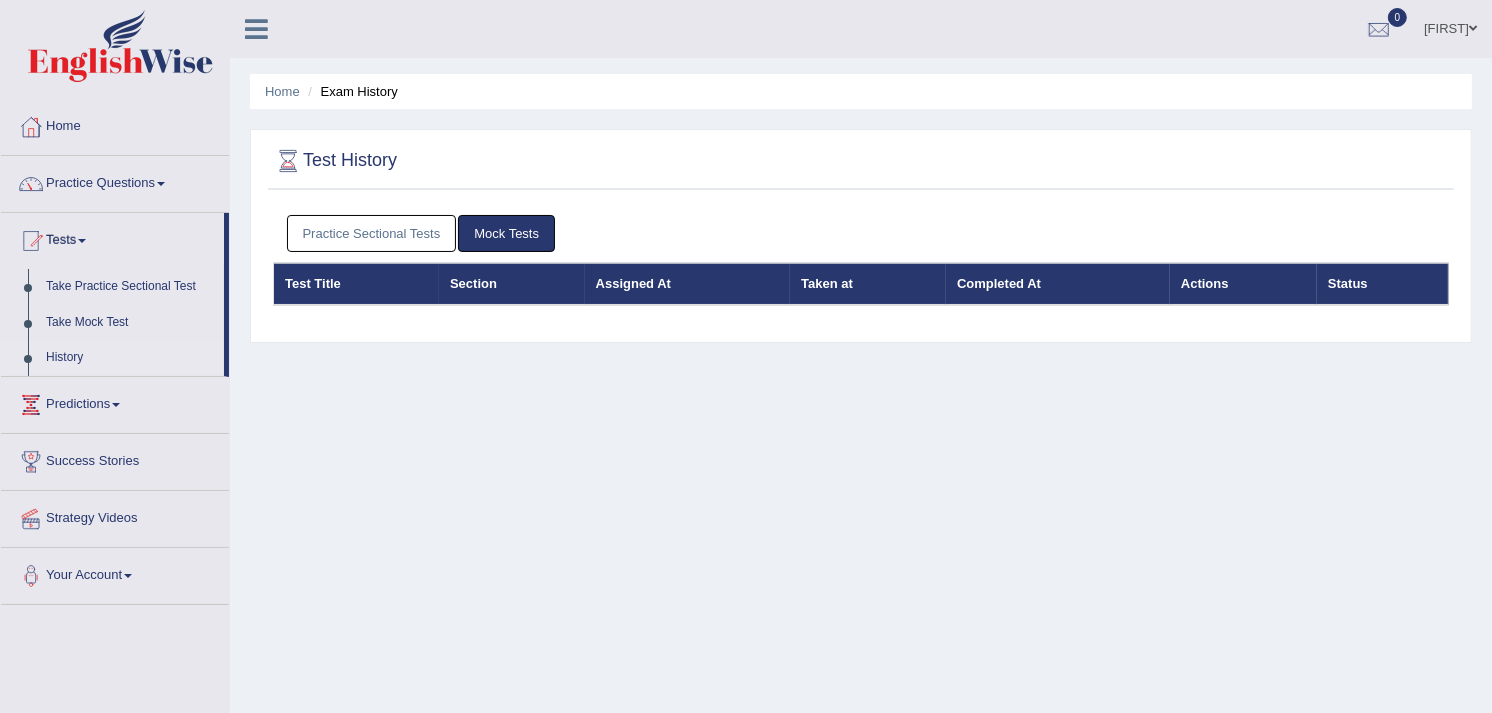 click on "Test History" at bounding box center (861, 165) 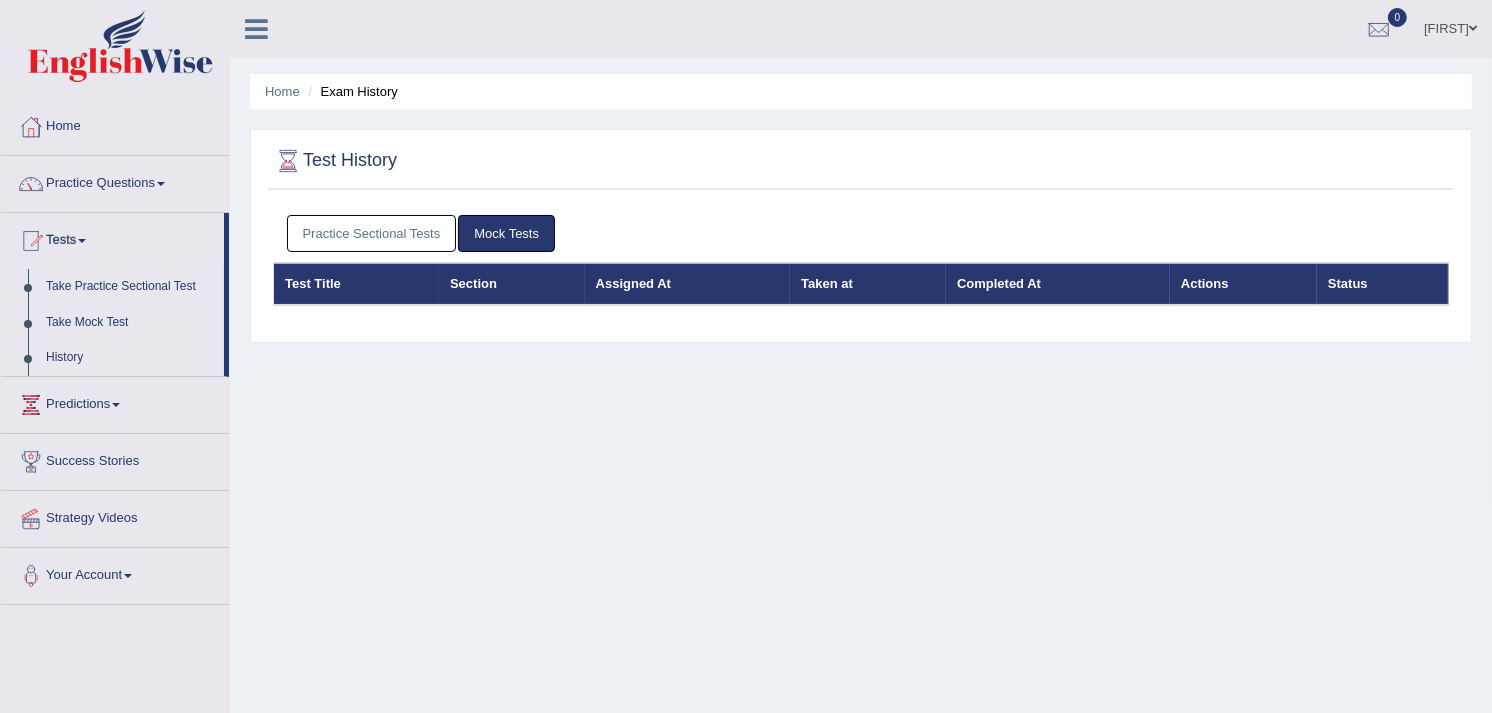 click on "Practice Sectional Tests" at bounding box center [372, 233] 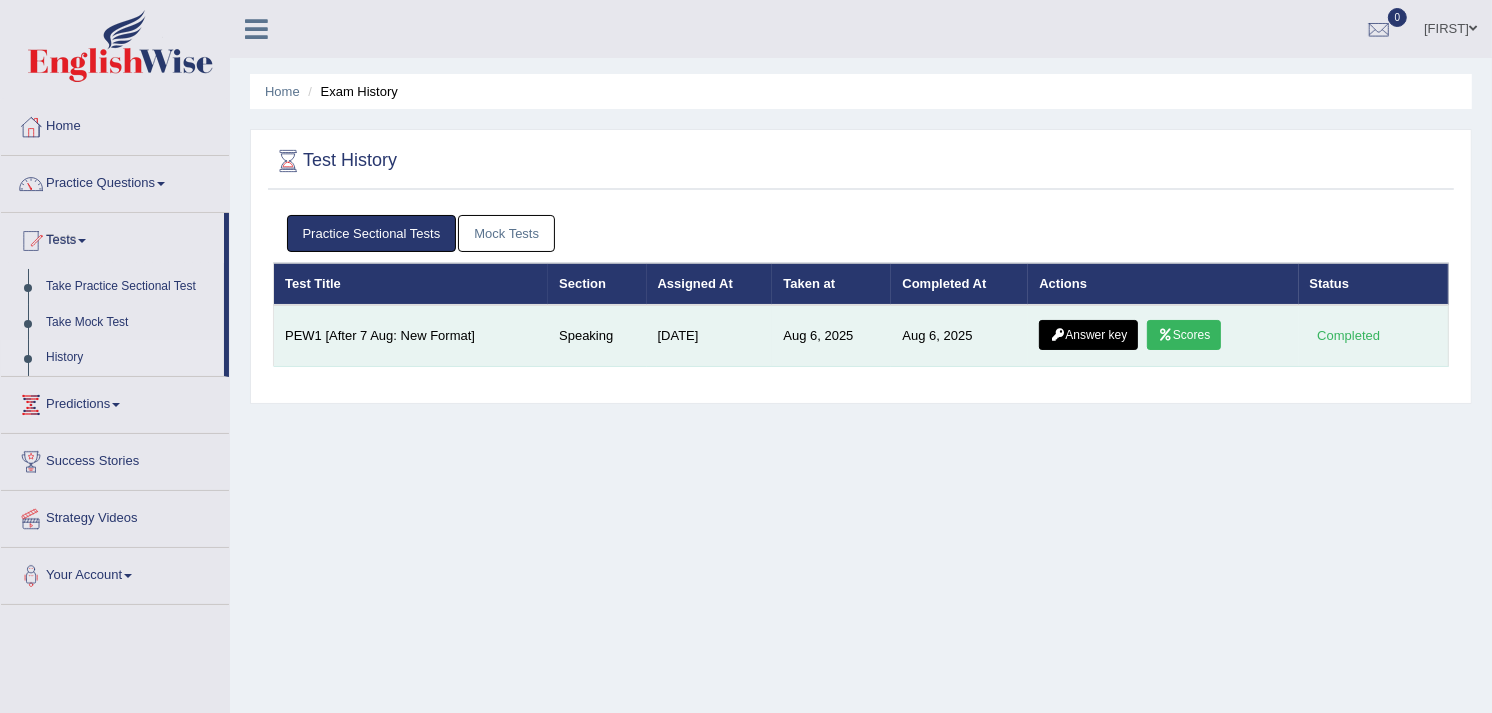 click on "Answer key" at bounding box center [1088, 335] 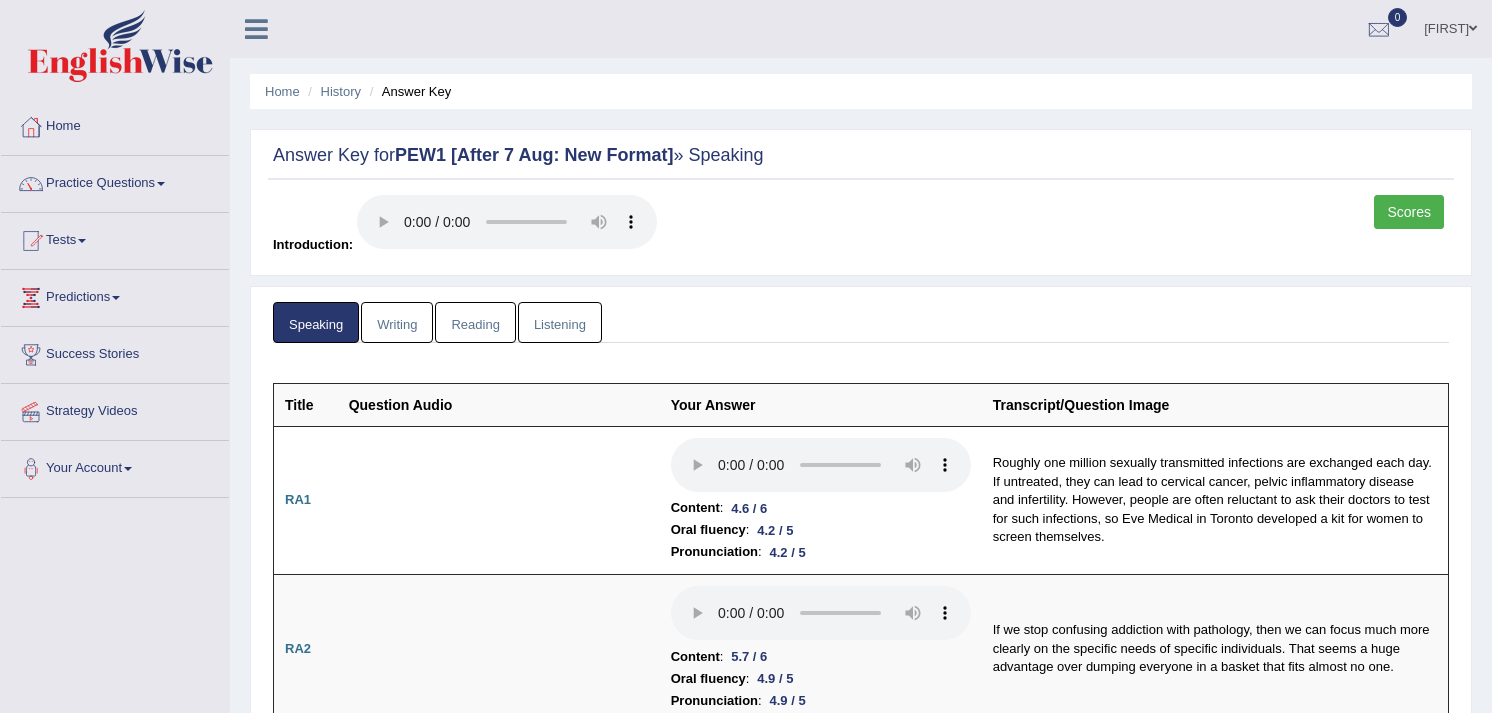 scroll, scrollTop: 0, scrollLeft: 0, axis: both 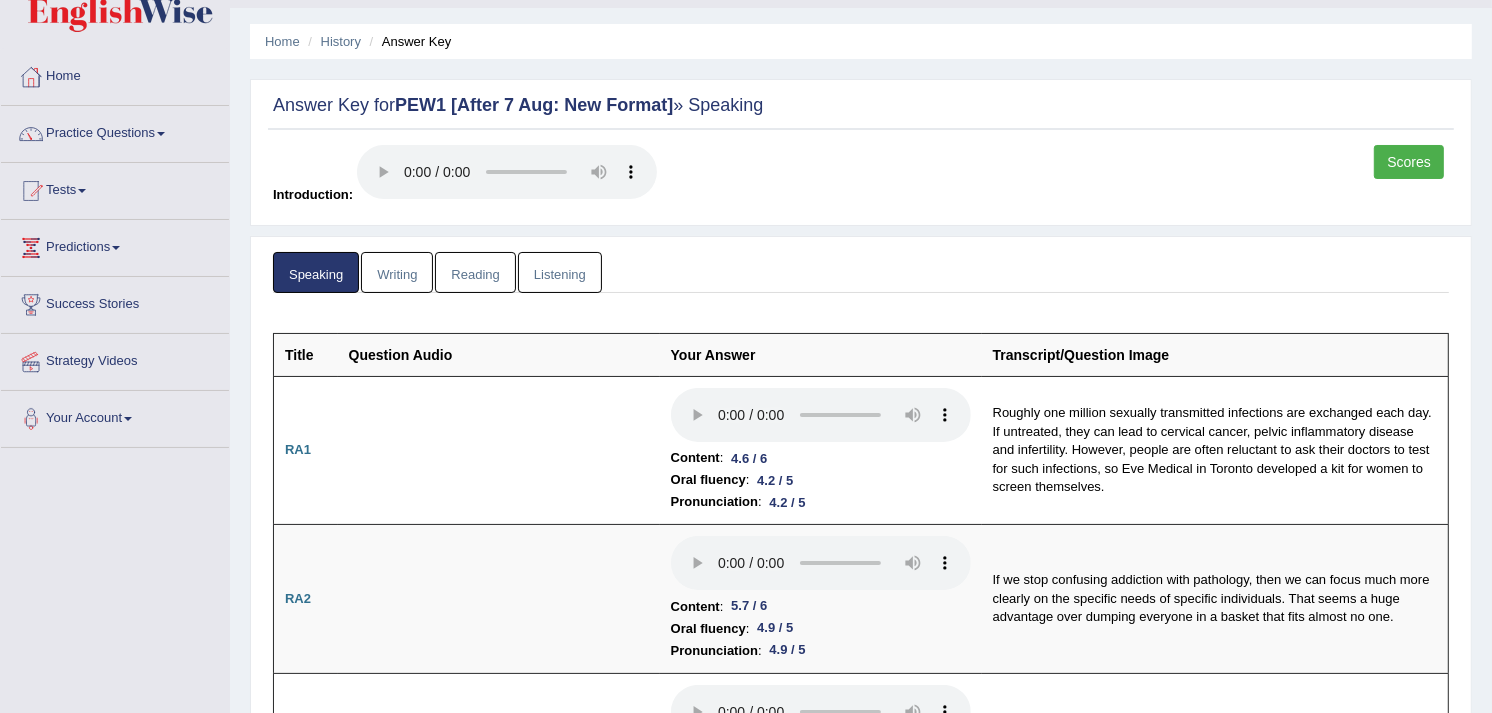 click on "Writing" at bounding box center (397, 272) 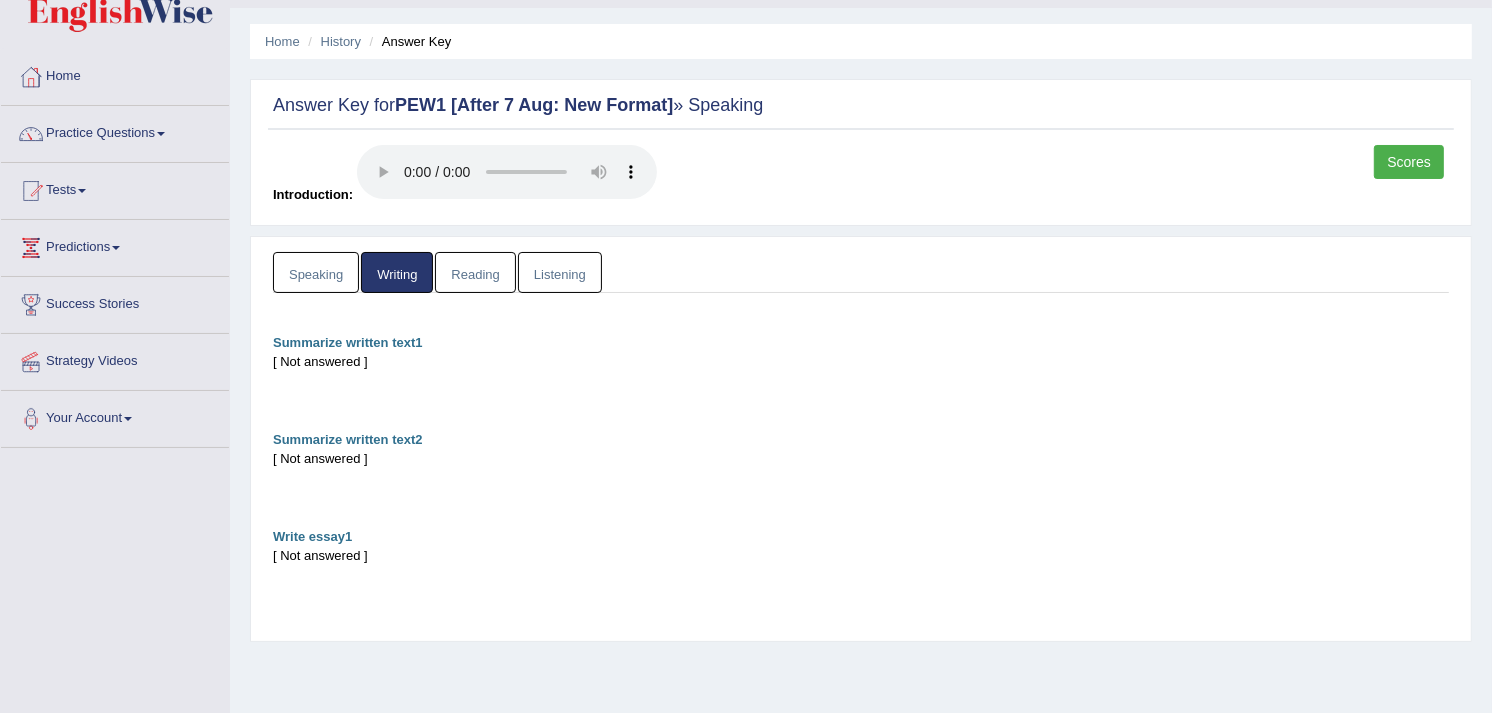 click on "Reading" at bounding box center (475, 272) 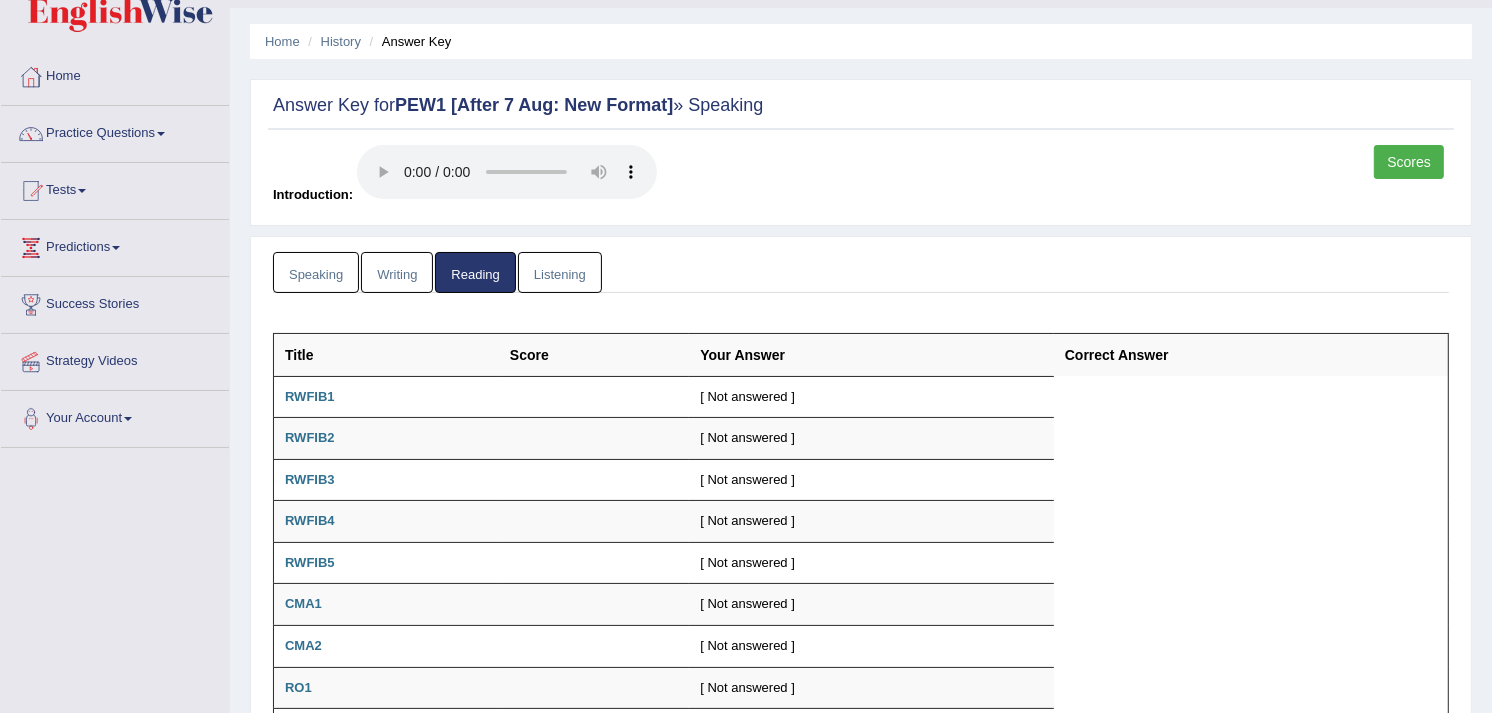 click on "Listening" at bounding box center [560, 272] 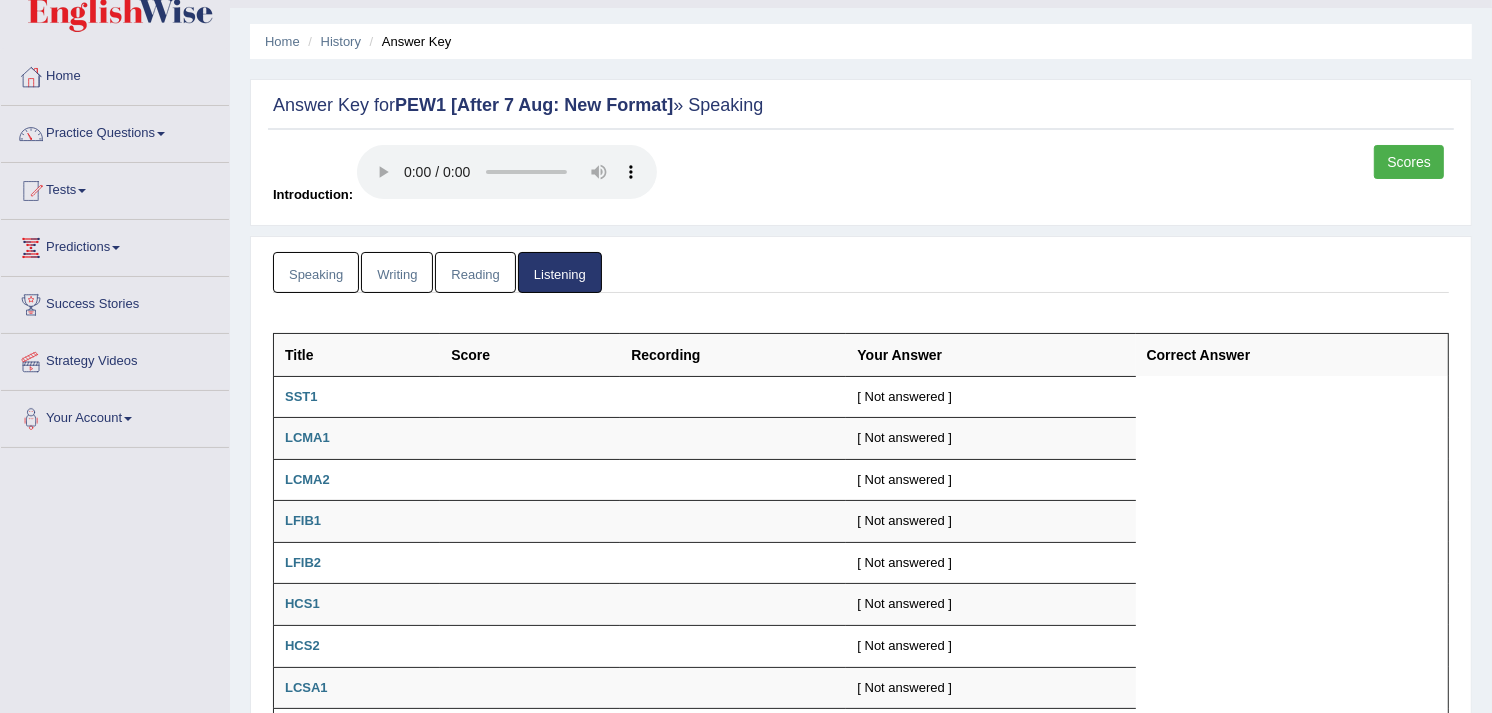 click on "Tests" at bounding box center (115, 188) 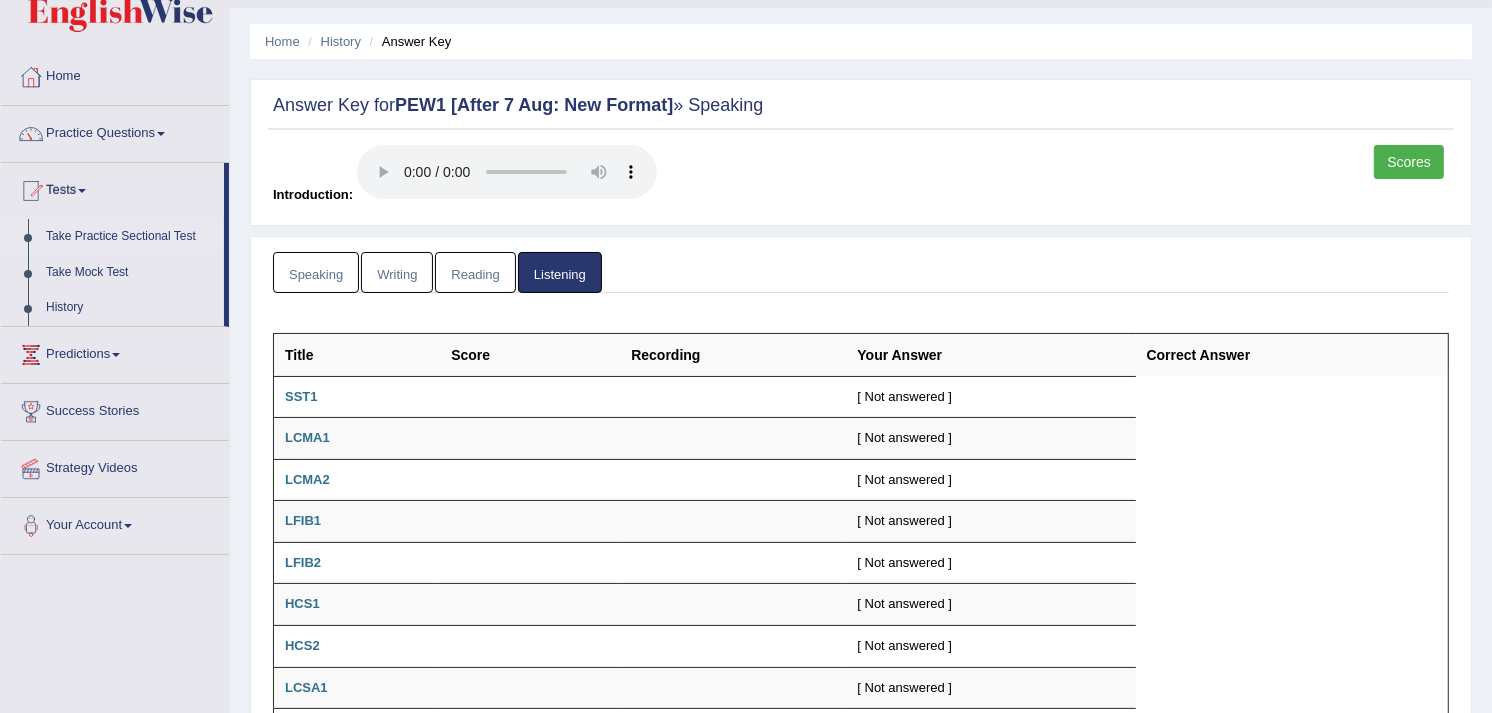 click on "Take Practice Sectional Test" at bounding box center [130, 237] 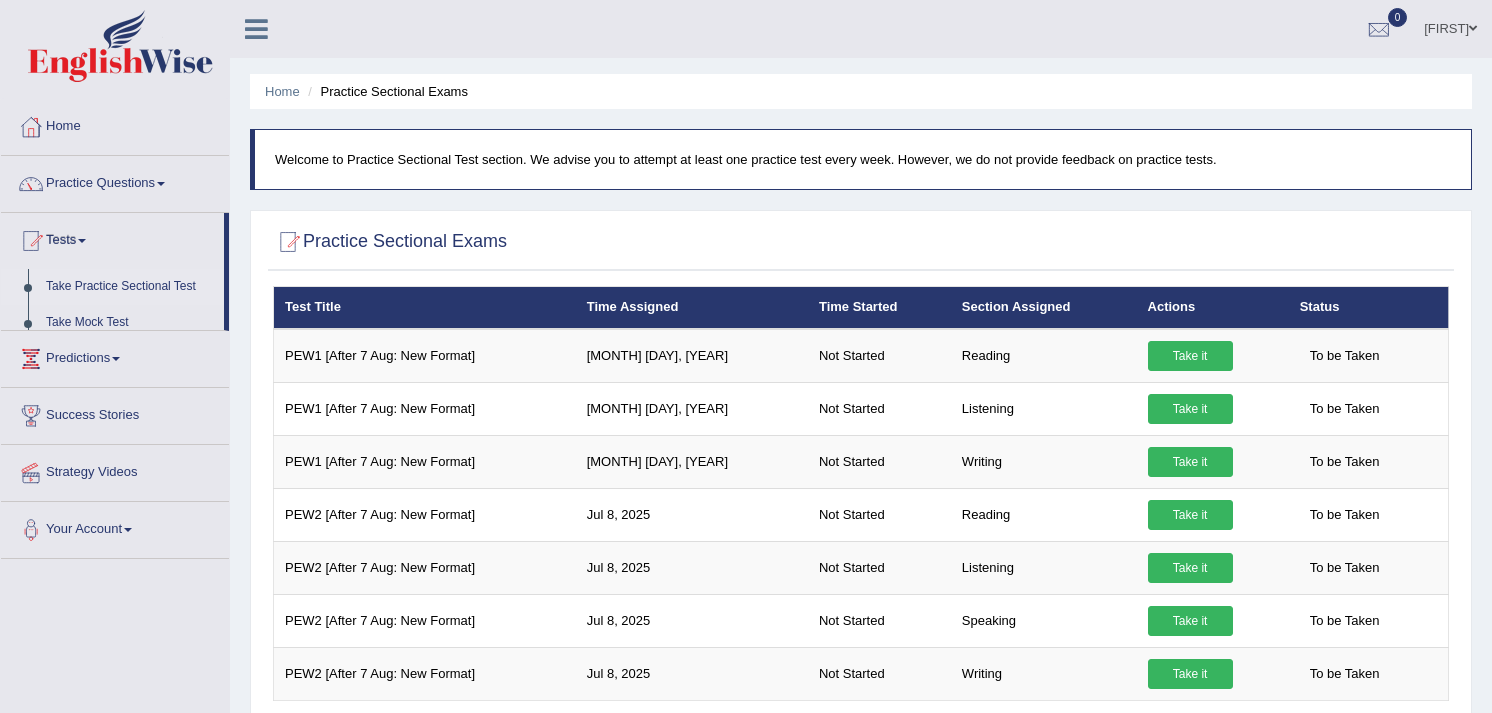 scroll, scrollTop: 0, scrollLeft: 0, axis: both 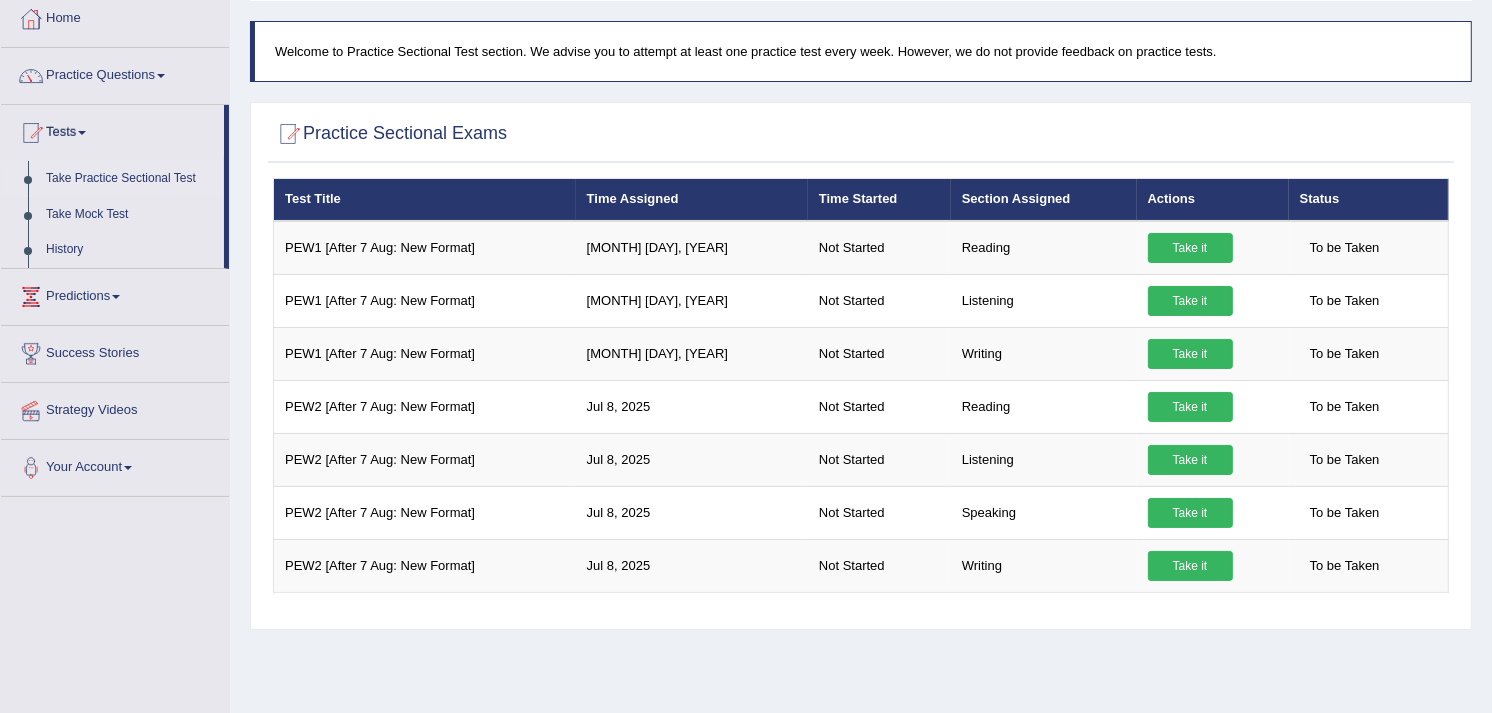 click on "Take Practice Sectional Test" at bounding box center [130, 179] 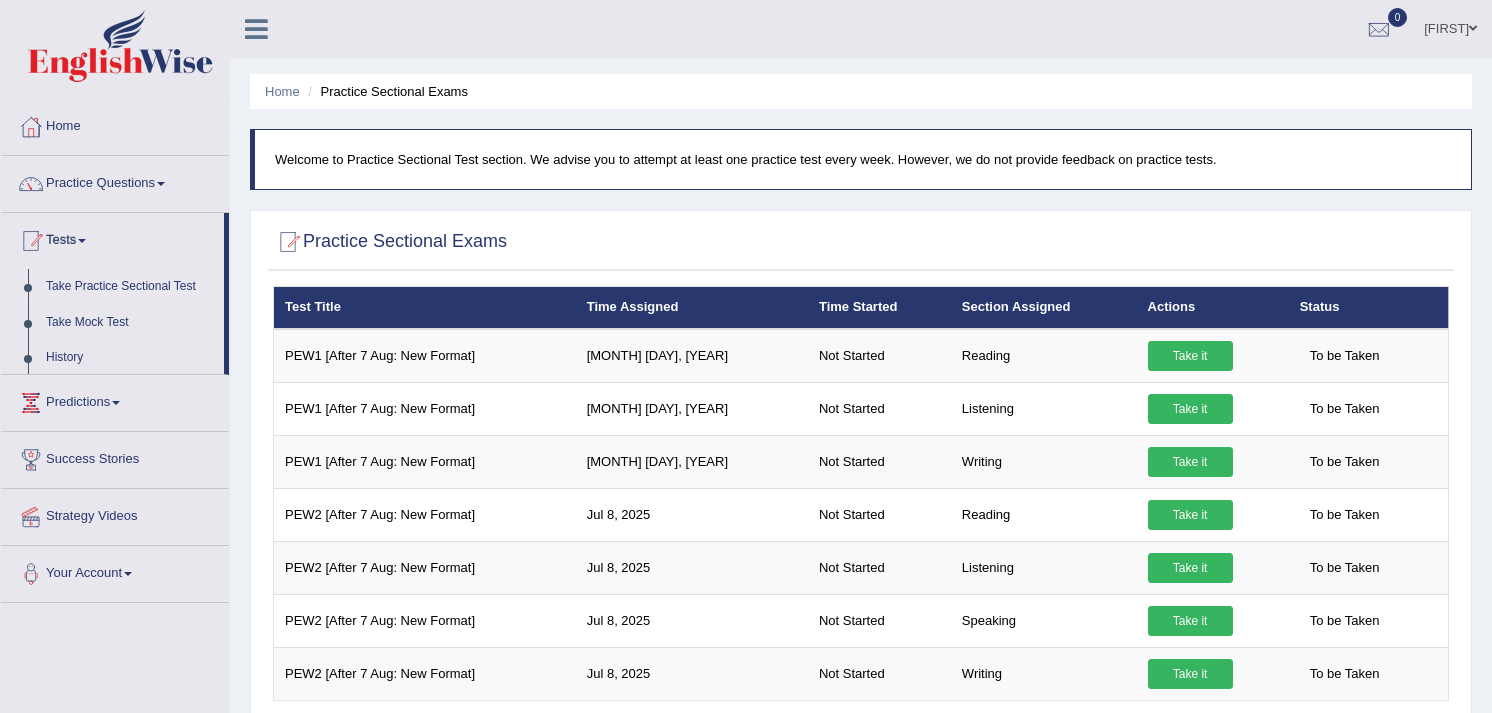 scroll, scrollTop: 0, scrollLeft: 0, axis: both 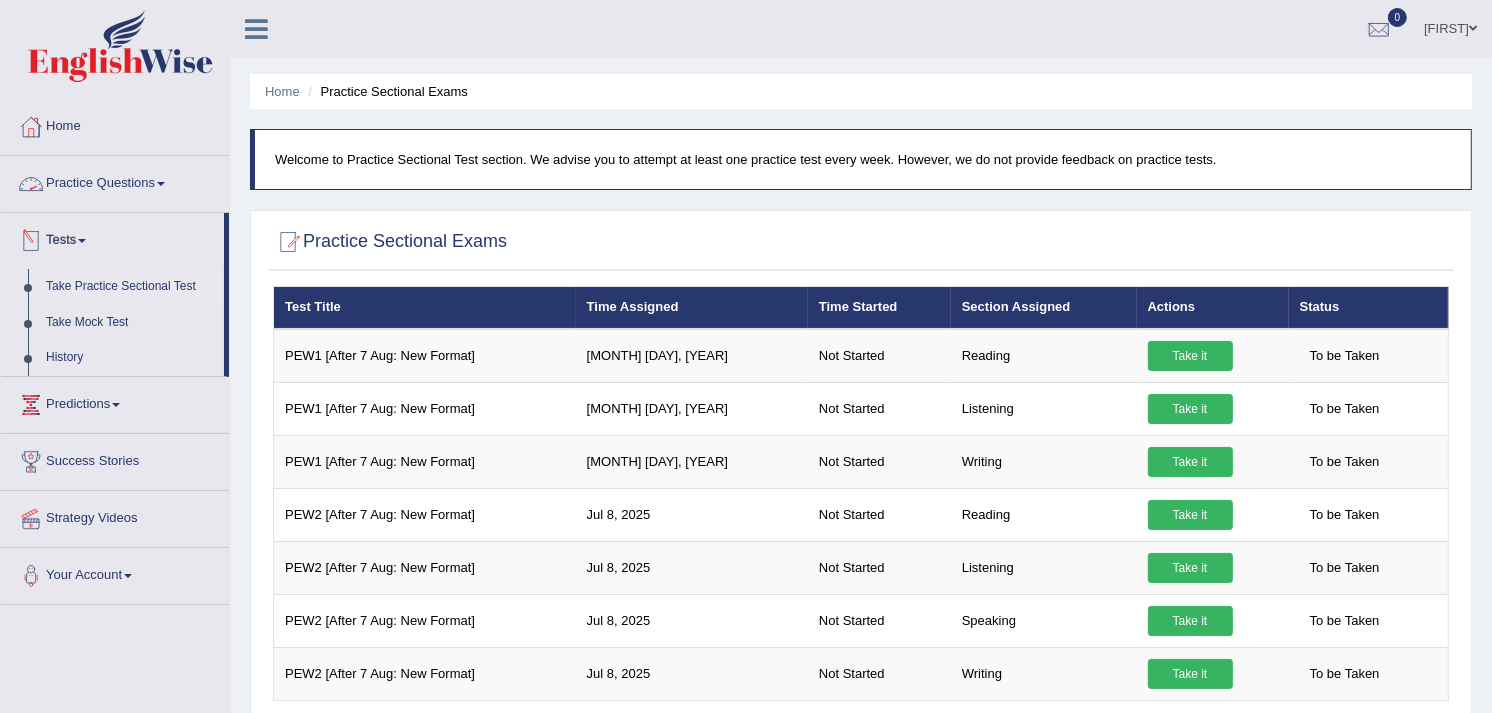 click on "Practice Questions" at bounding box center (115, 181) 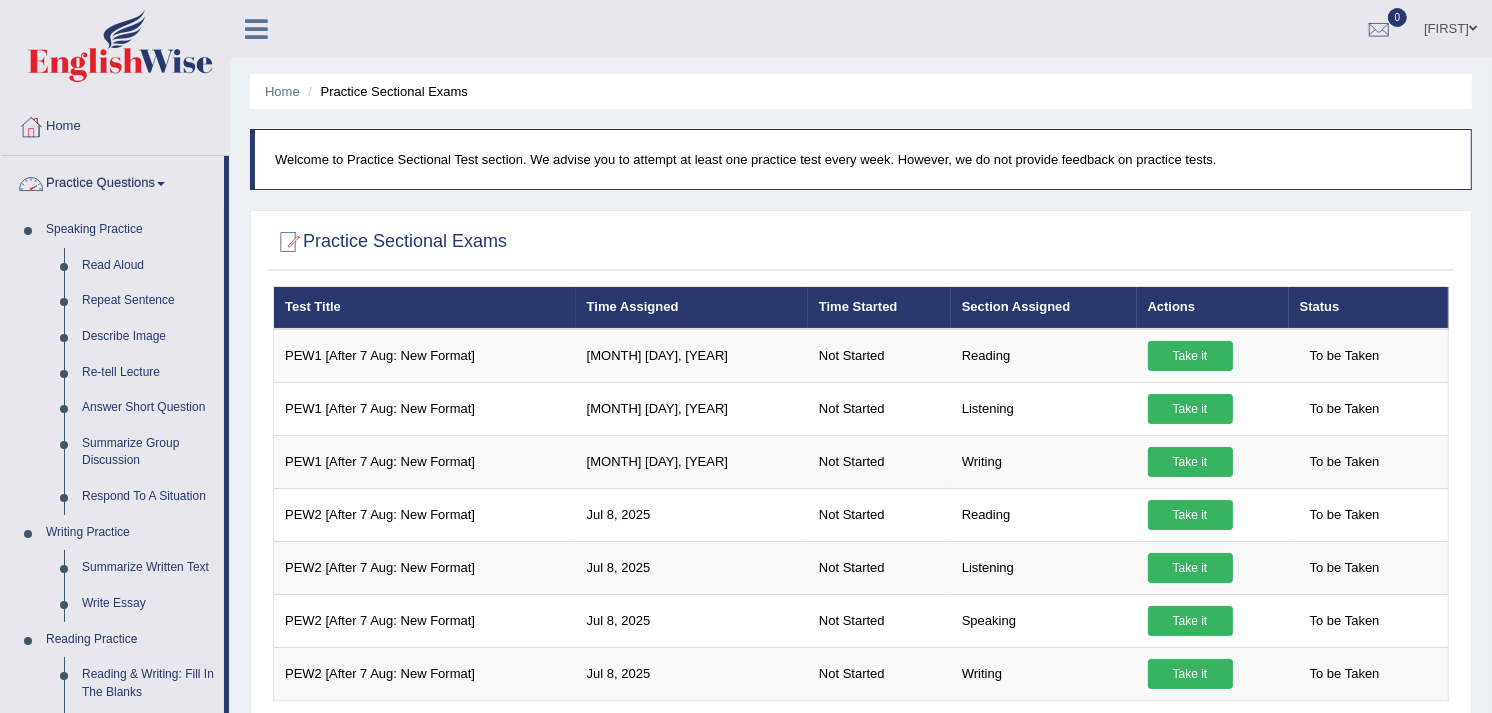 click on "Practice Questions" at bounding box center (112, 181) 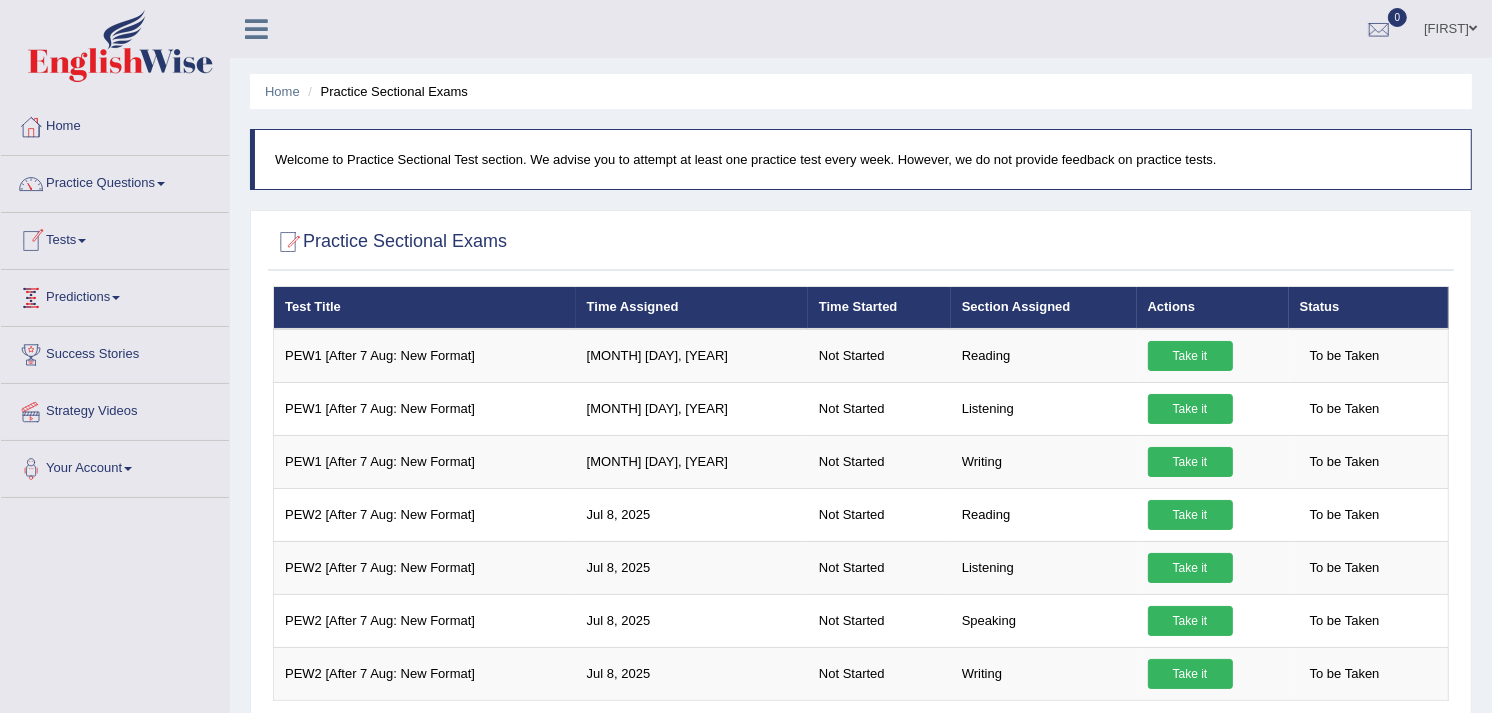 click on "Tests" at bounding box center (115, 238) 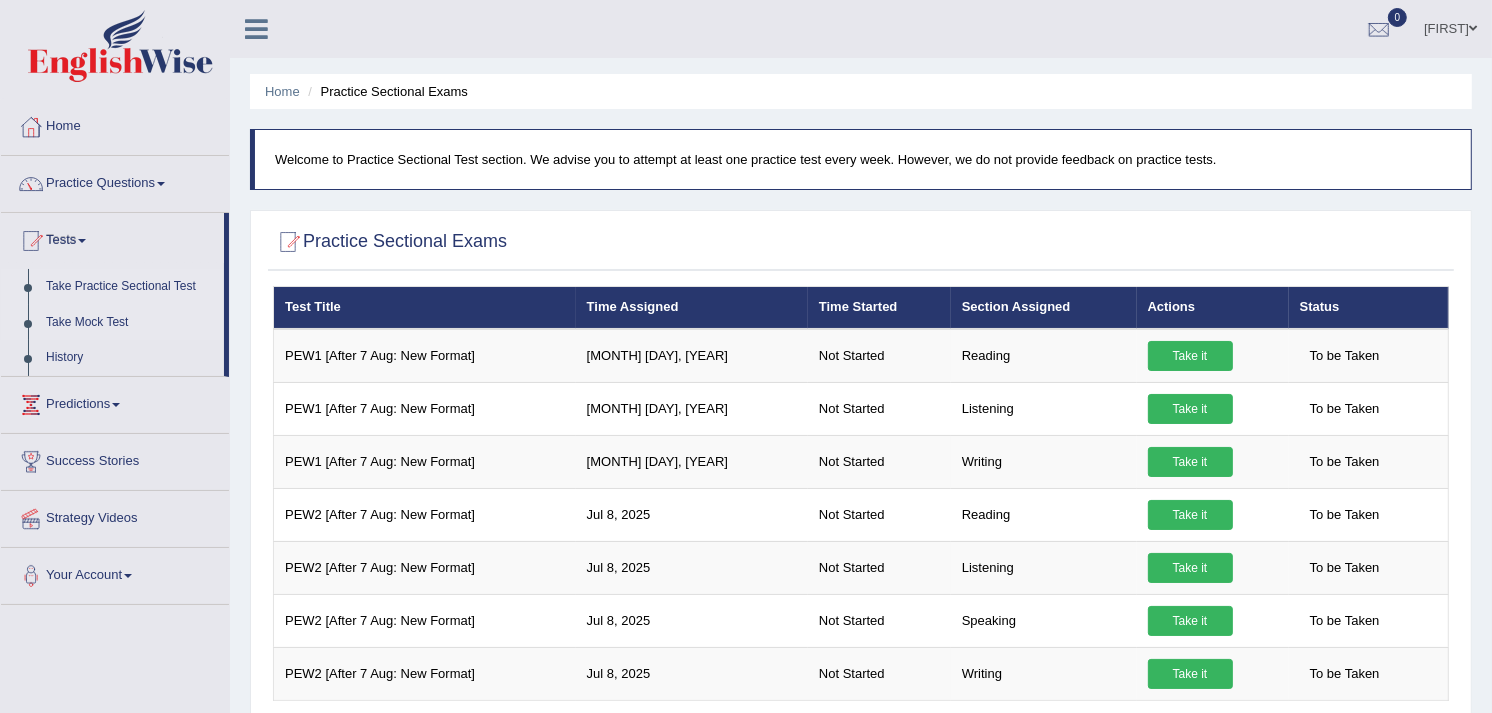 click on "Take Mock Test" at bounding box center [130, 323] 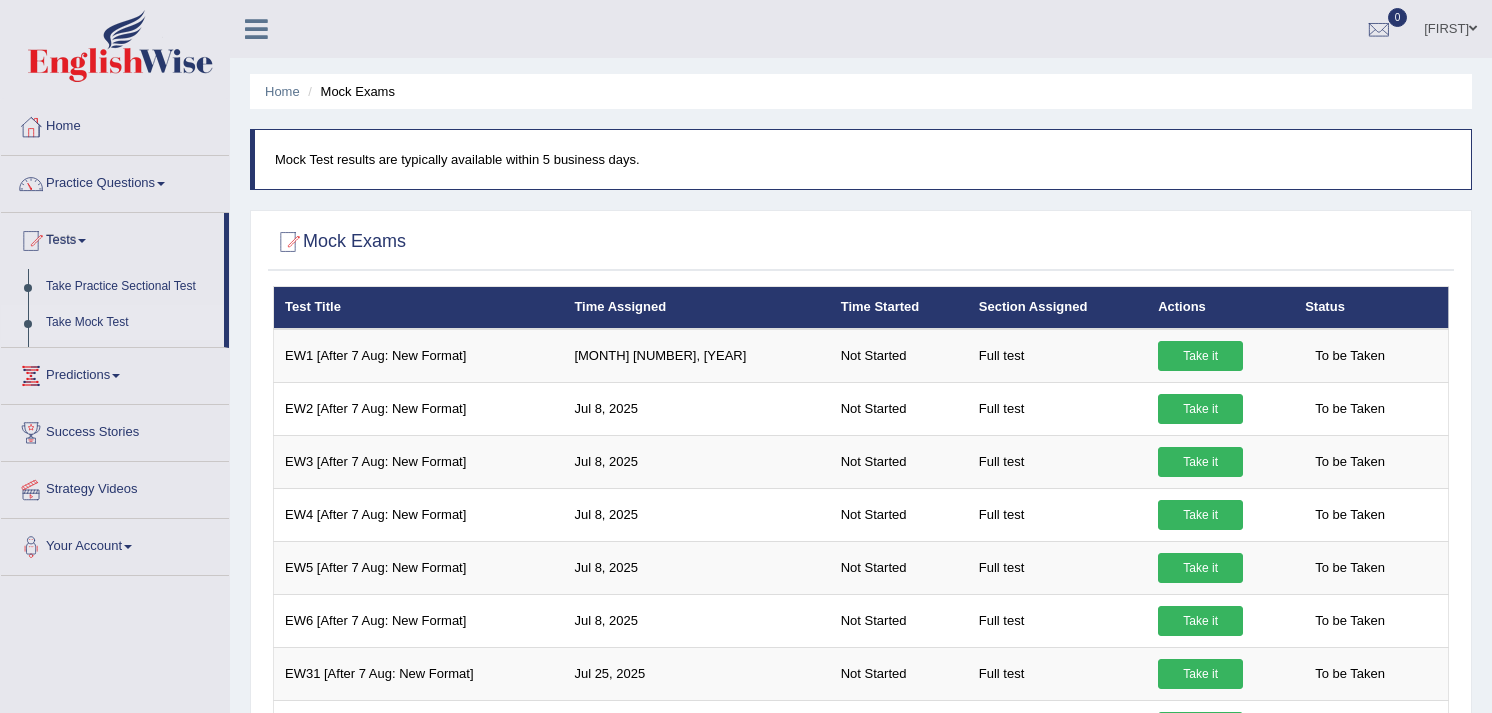 scroll, scrollTop: 0, scrollLeft: 0, axis: both 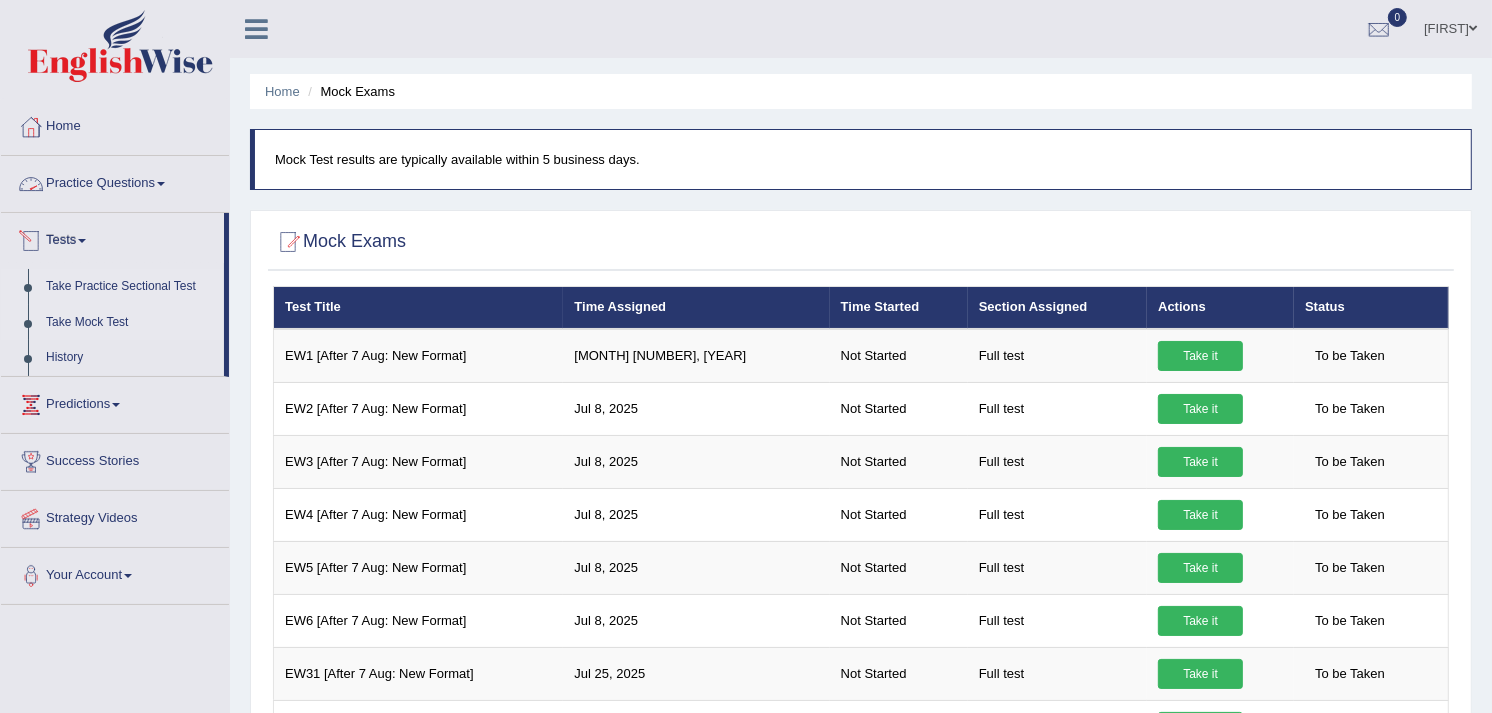 click on "Take Practice Sectional Test" at bounding box center (130, 287) 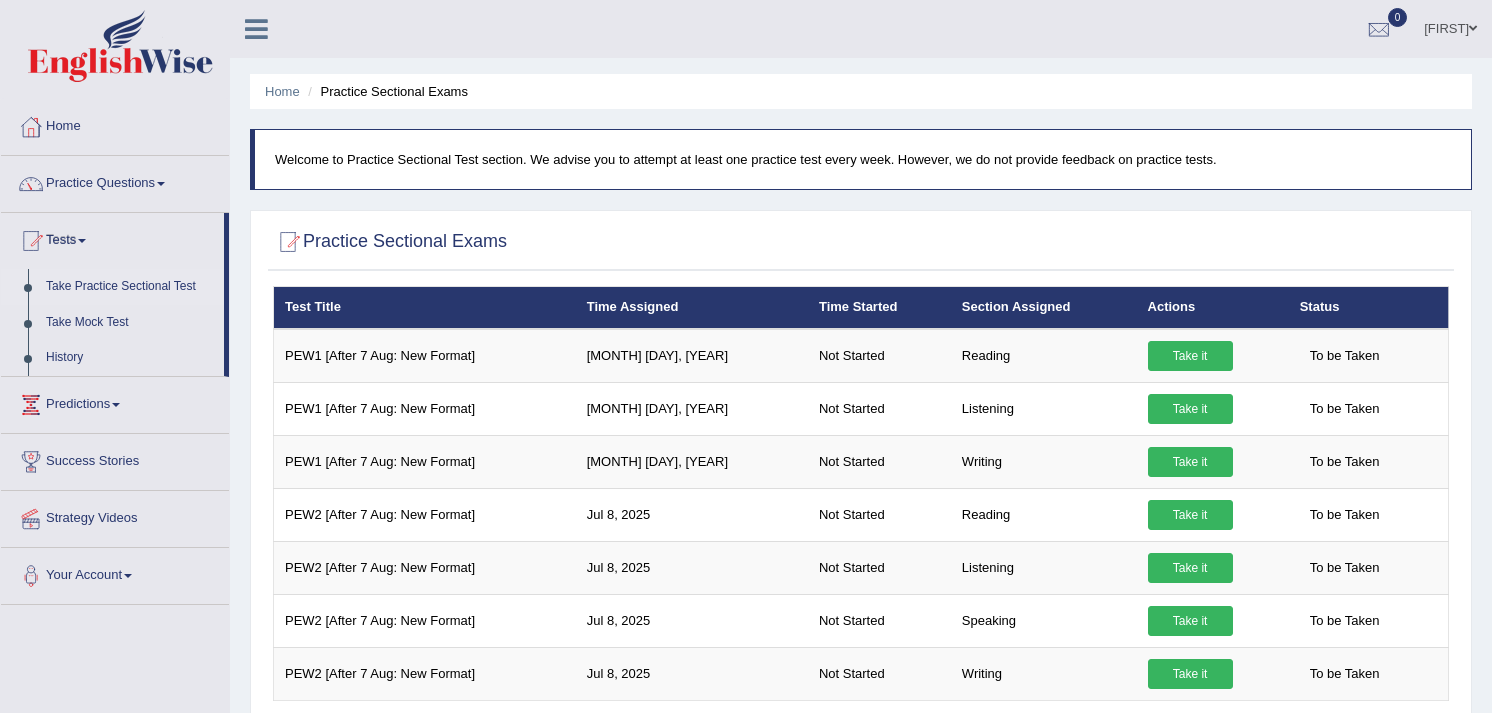 scroll, scrollTop: 0, scrollLeft: 0, axis: both 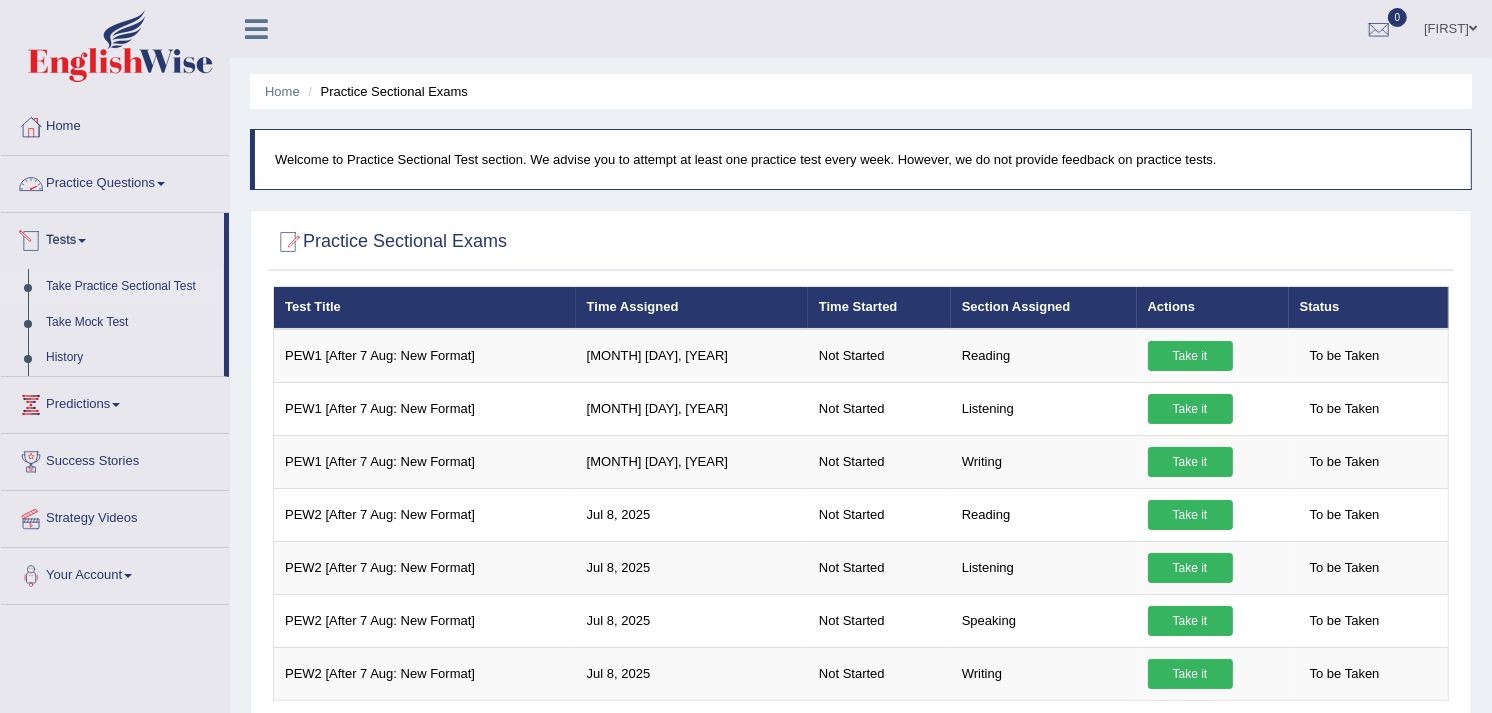 click on "Tests" at bounding box center [112, 238] 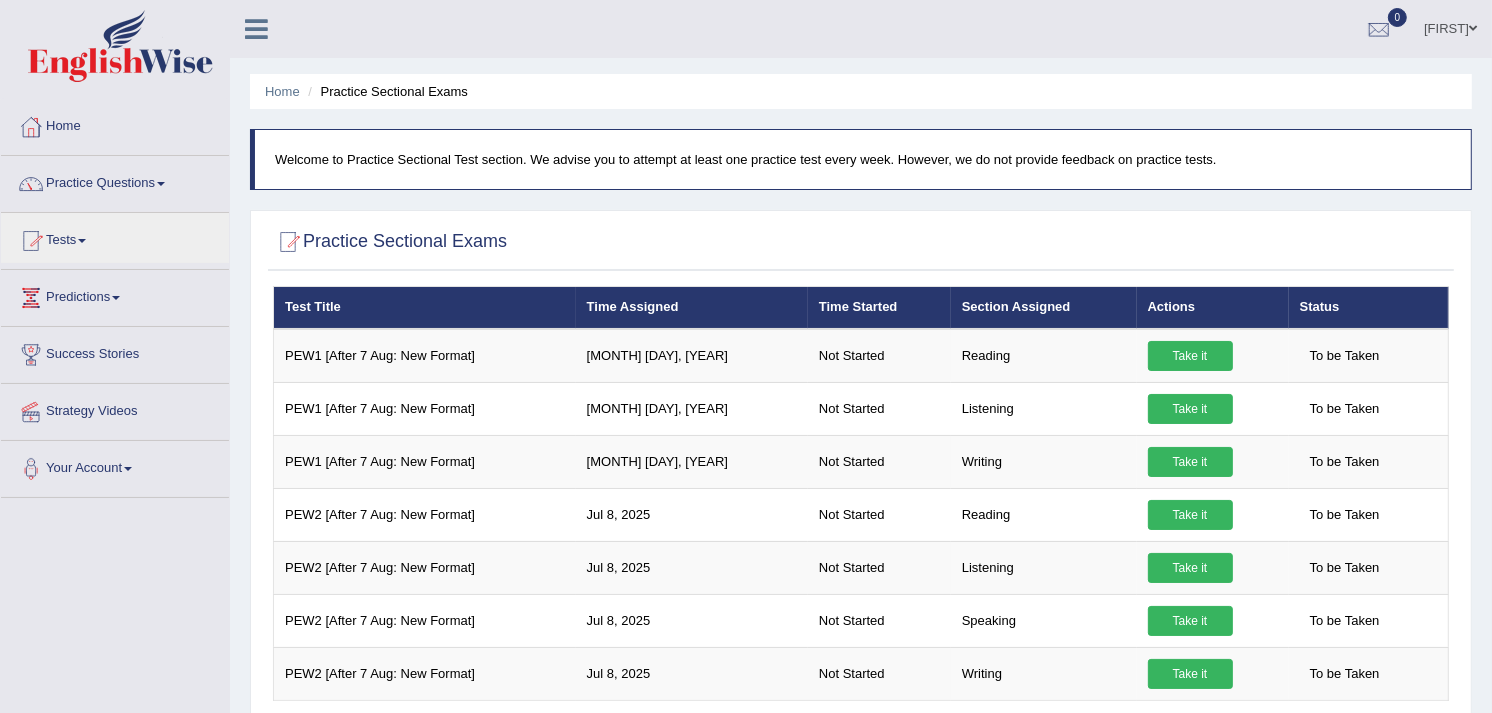 click on "Practice Questions" at bounding box center [115, 181] 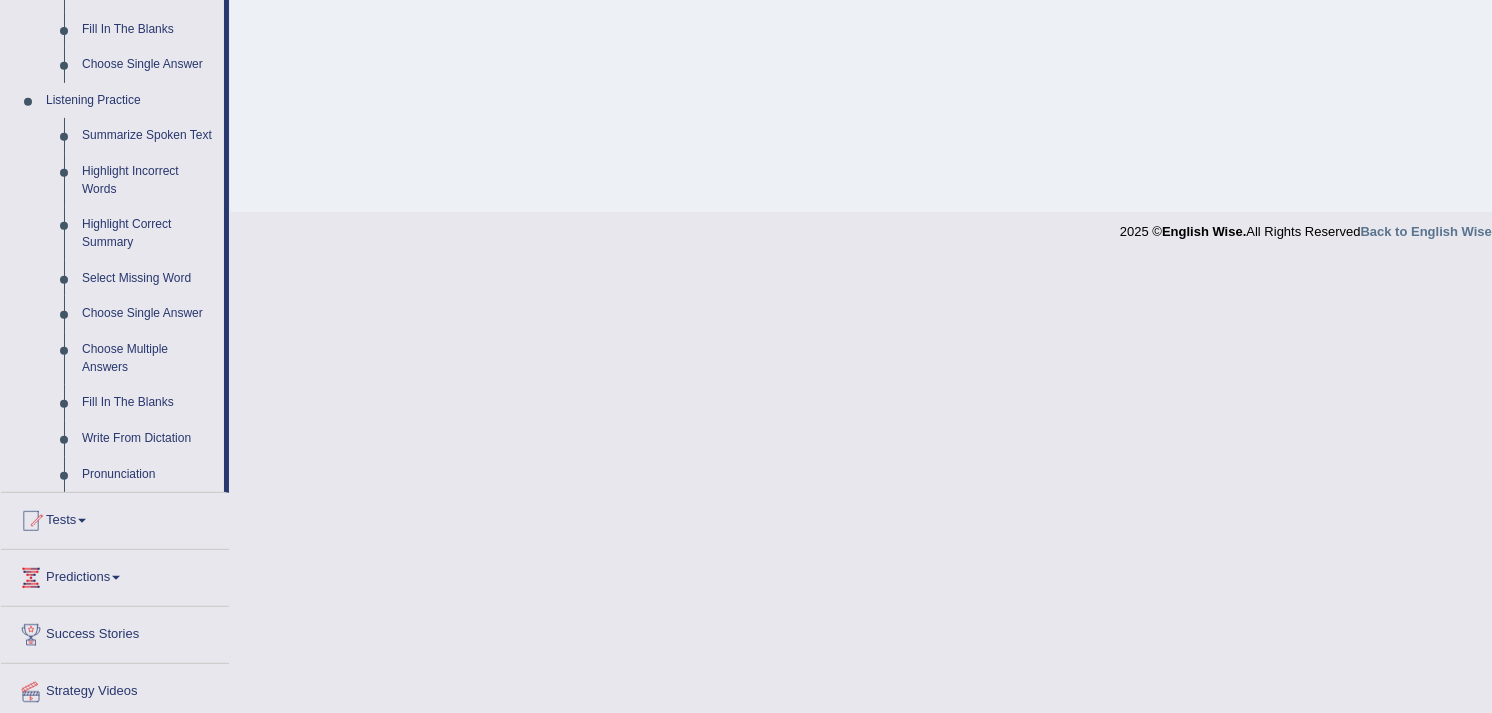 scroll, scrollTop: 804, scrollLeft: 0, axis: vertical 